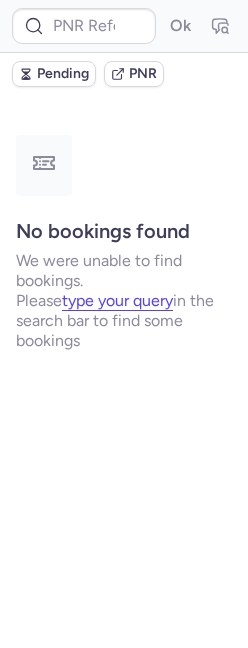 scroll, scrollTop: 0, scrollLeft: 0, axis: both 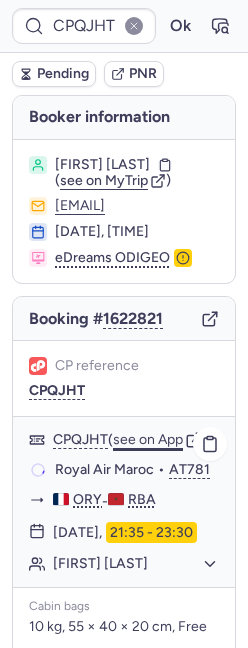 click on "see on App" 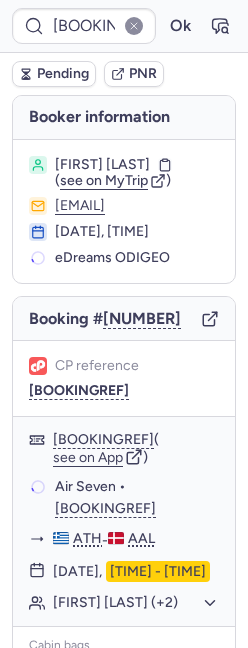 scroll, scrollTop: 0, scrollLeft: 0, axis: both 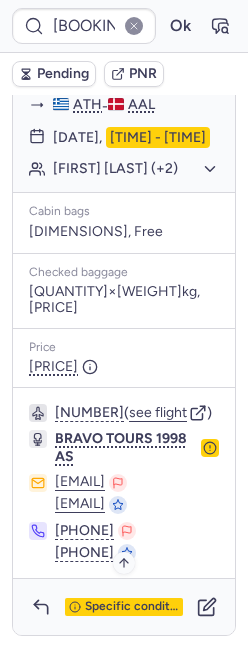 click on "Specific conditions" at bounding box center (132, 607) 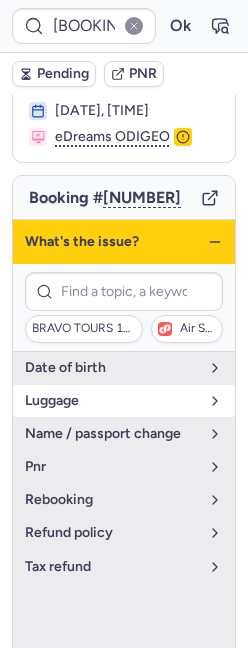 click on "luggage" at bounding box center (112, 401) 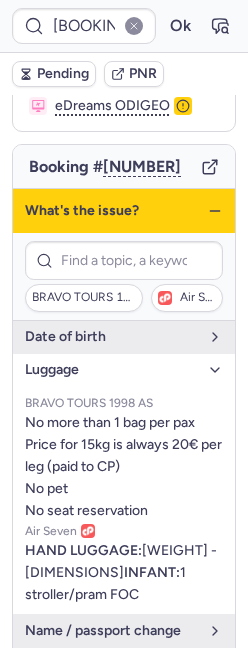 scroll, scrollTop: 158, scrollLeft: 0, axis: vertical 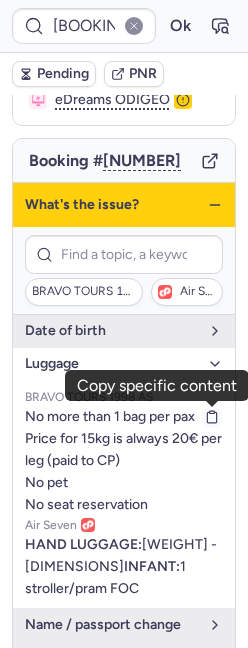 click 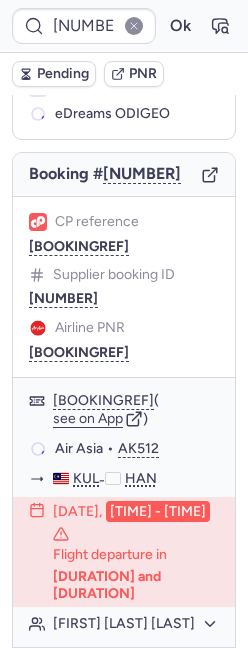 scroll, scrollTop: 158, scrollLeft: 0, axis: vertical 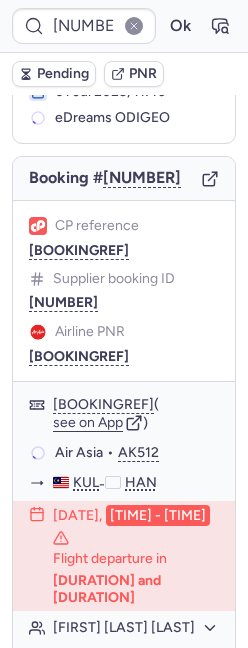 type on "CPMFZG" 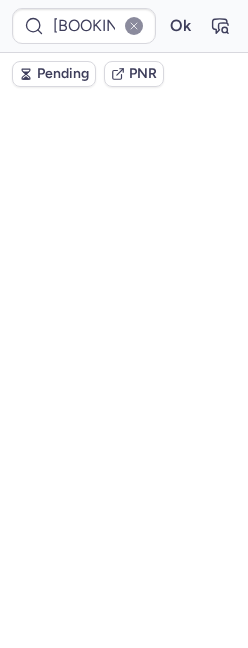 scroll, scrollTop: 158, scrollLeft: 0, axis: vertical 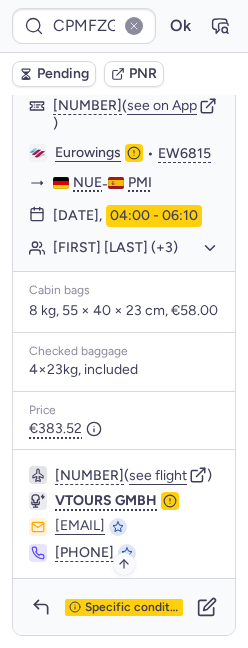 click on "Specific conditions" at bounding box center (132, 608) 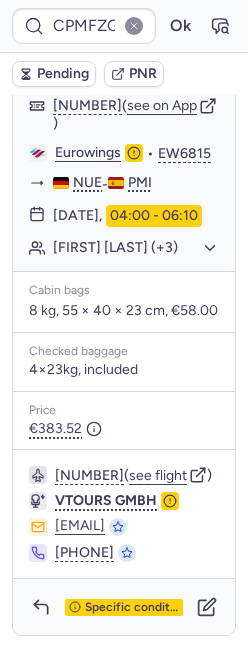 scroll, scrollTop: 147, scrollLeft: 0, axis: vertical 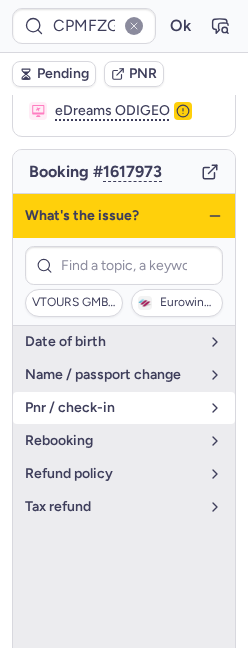 click on "pnr / check-in" at bounding box center [112, 408] 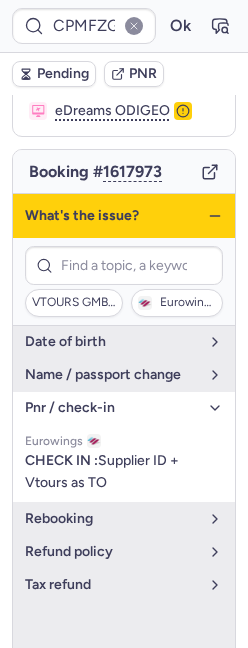 click on "pnr / check-in" at bounding box center [112, 408] 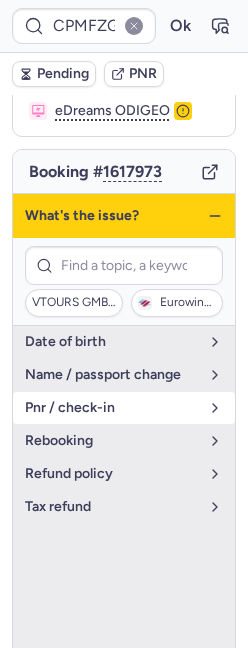 click on "pnr / check-in" at bounding box center [124, 408] 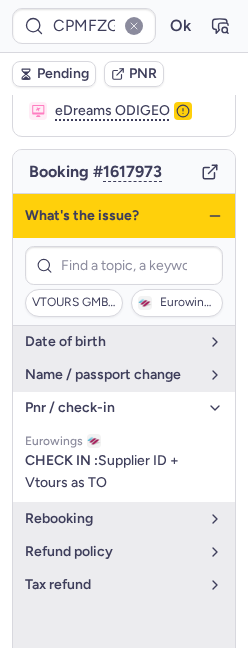 click on "pnr / check-in" at bounding box center [124, 408] 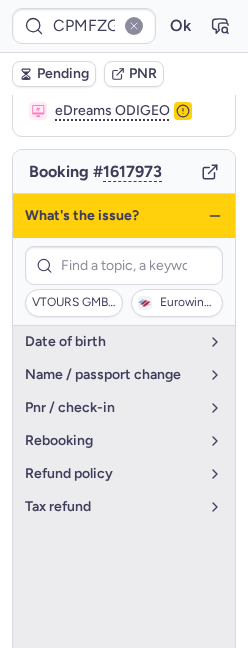 click on "What's the issue?" at bounding box center (124, 216) 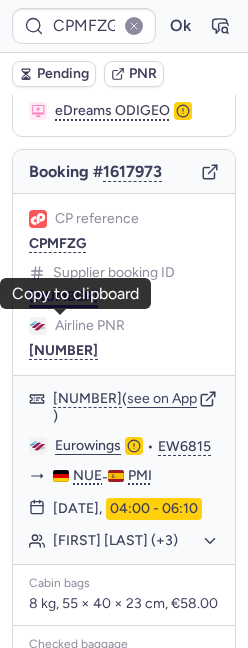 click on "[NUMBER]" at bounding box center (63, 297) 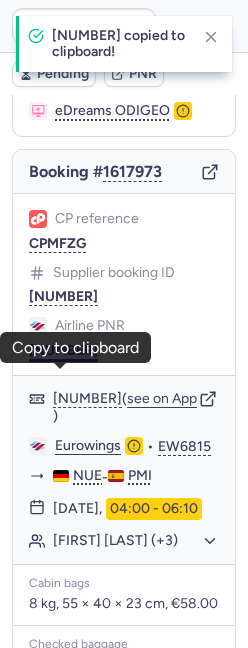click on "[NUMBER]" at bounding box center (63, 351) 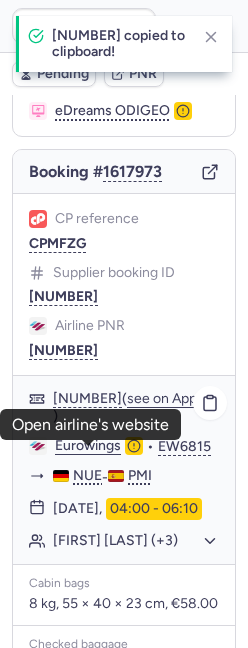 click on "Eurowings" 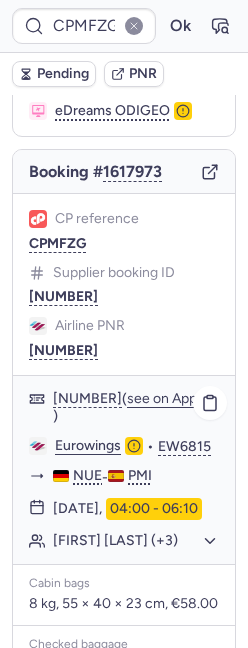 click on "[FIRST] [LAST] (+3)" 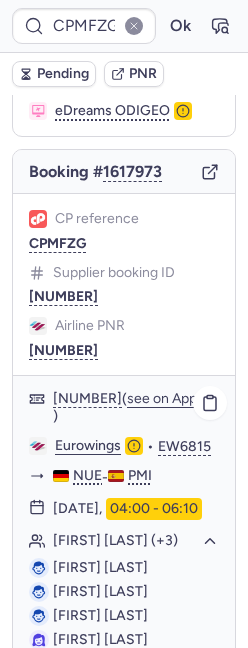 drag, startPoint x: 108, startPoint y: 608, endPoint x: 207, endPoint y: 608, distance: 99 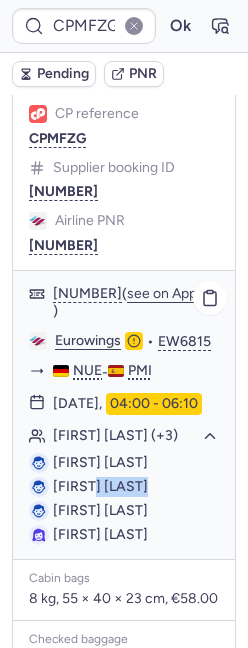 drag, startPoint x: 92, startPoint y: 532, endPoint x: 161, endPoint y: 535, distance: 69.065186 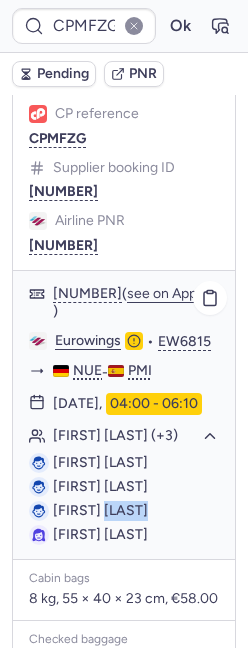 drag, startPoint x: 100, startPoint y: 555, endPoint x: 173, endPoint y: 556, distance: 73.00685 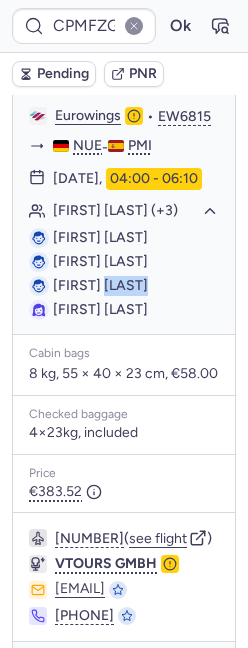 scroll, scrollTop: 602, scrollLeft: 0, axis: vertical 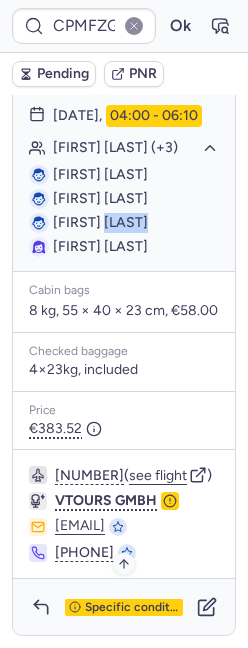 click on "Specific conditions" at bounding box center (132, 608) 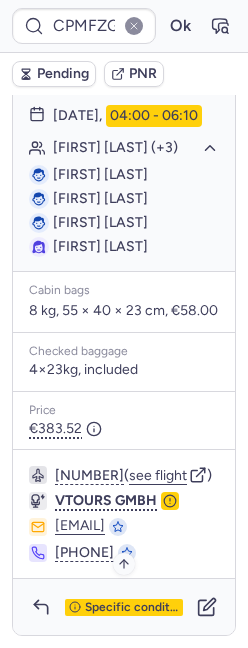 scroll, scrollTop: 147, scrollLeft: 0, axis: vertical 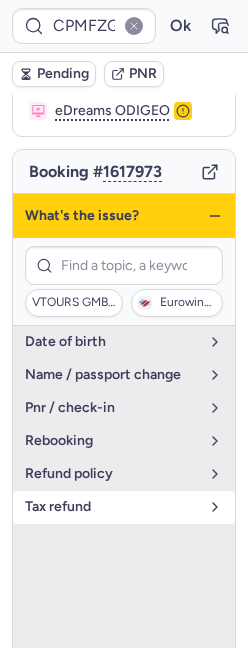click on "tax refund" at bounding box center (112, 507) 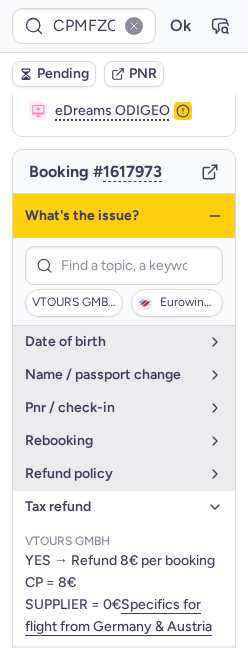 click on "tax refund" at bounding box center (112, 507) 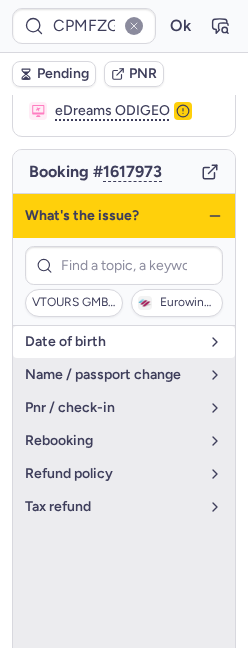 click on "date of birth" at bounding box center [112, 342] 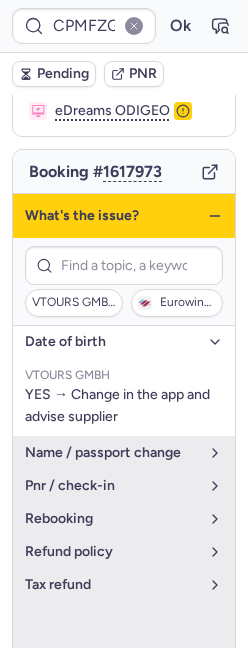 click on "date of birth" at bounding box center (112, 342) 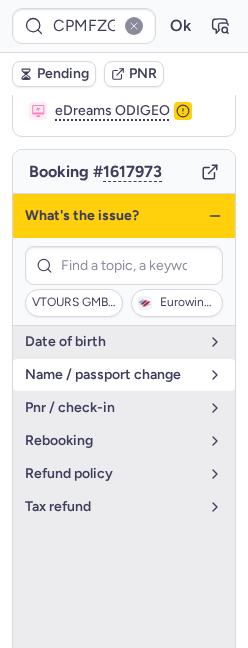 click on "name / passport change" 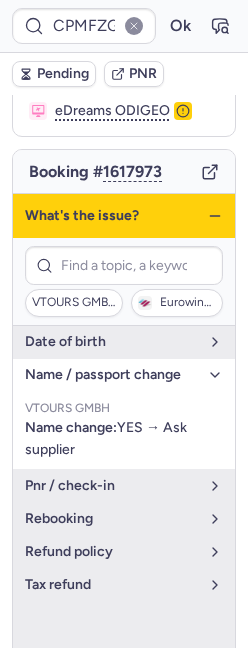 click on "name / passport change" at bounding box center (124, 375) 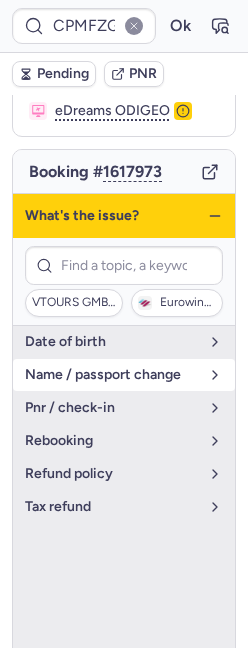 click on "name / passport change" at bounding box center (112, 375) 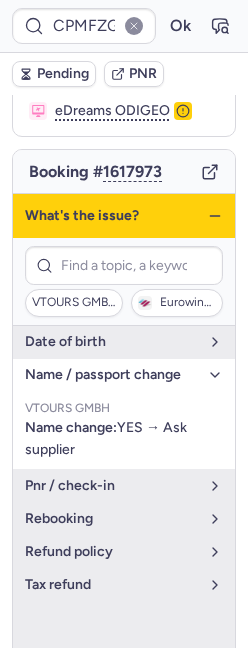 click on "name / passport change" at bounding box center (112, 375) 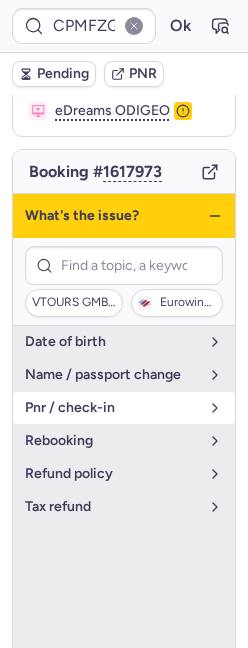 click on "pnr / check-in" at bounding box center (124, 408) 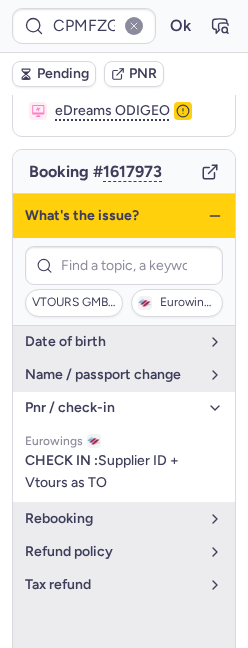 click on "pnr / check-in" at bounding box center (112, 408) 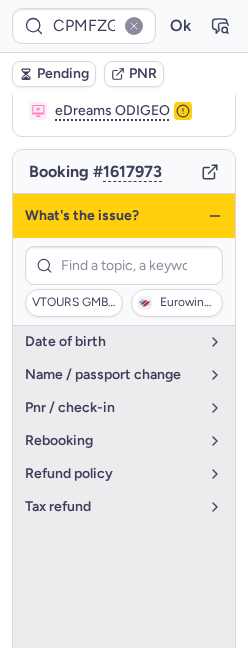 click 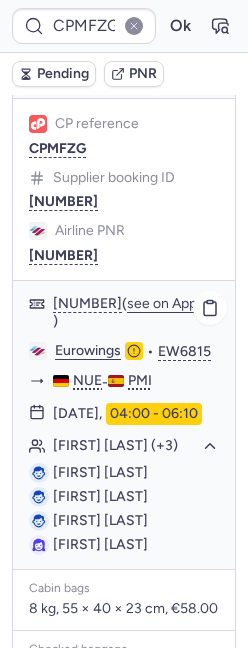 scroll, scrollTop: 270, scrollLeft: 0, axis: vertical 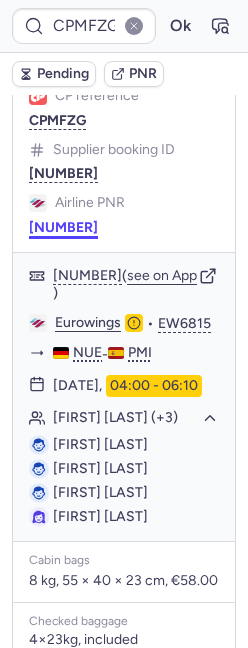 click on "[NUMBER]" at bounding box center (63, 228) 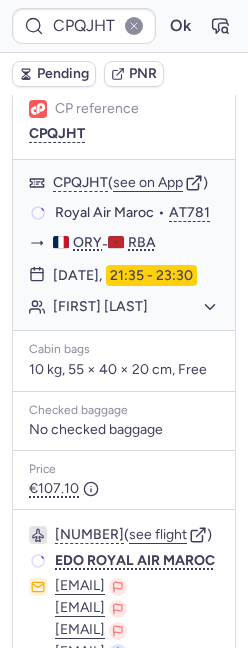 scroll, scrollTop: 244, scrollLeft: 0, axis: vertical 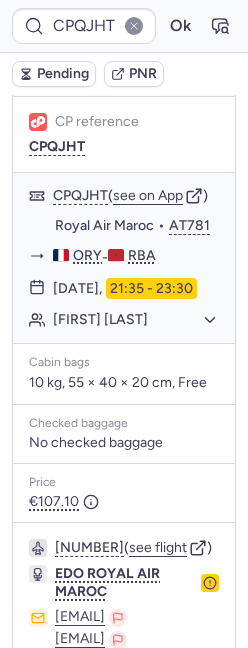 type on "CPMFZG" 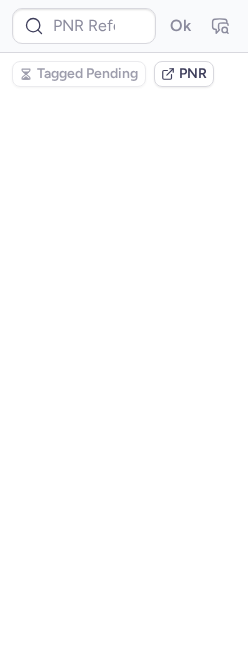 scroll, scrollTop: 0, scrollLeft: 0, axis: both 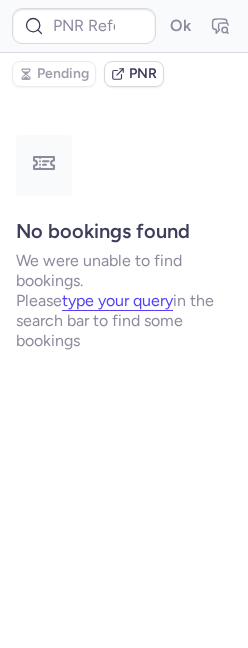 type on "CPQJHT" 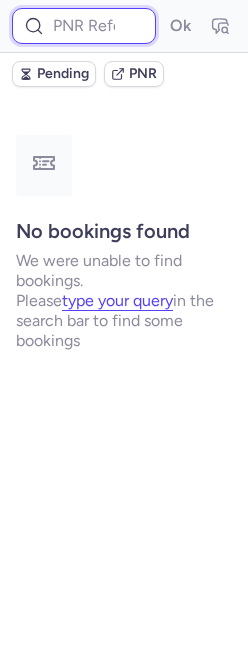 click at bounding box center (84, 26) 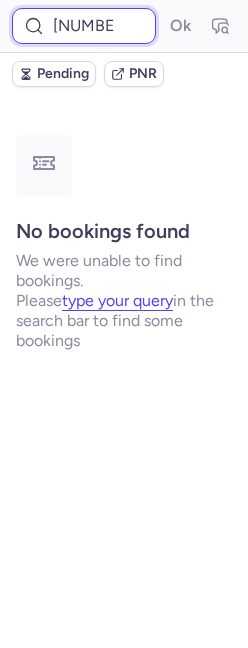 scroll, scrollTop: 0, scrollLeft: 98, axis: horizontal 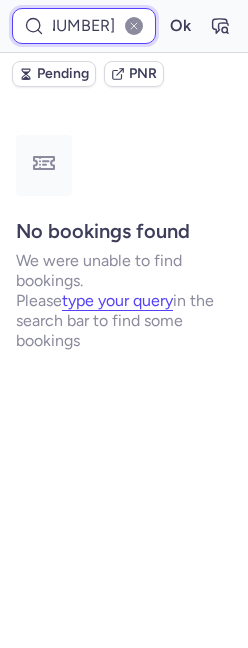 type on "[NUMBER]" 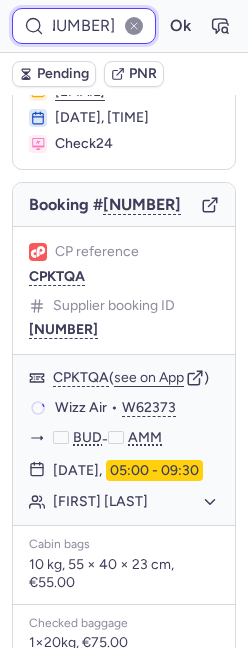 scroll, scrollTop: 146, scrollLeft: 0, axis: vertical 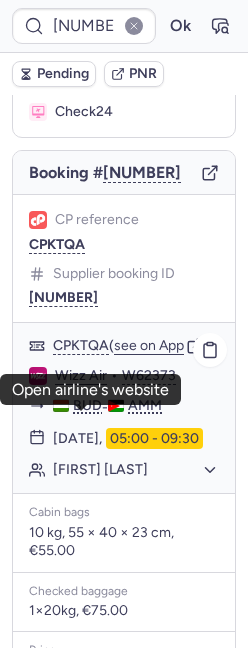 click on "Wizz Air" 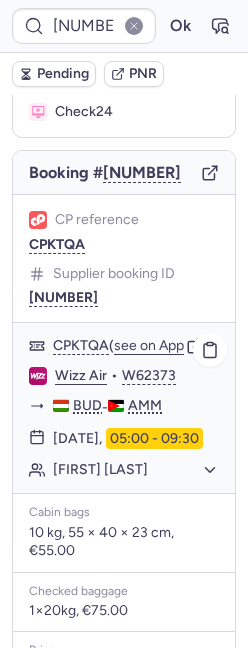 click on "[FIRST] [LAST]" 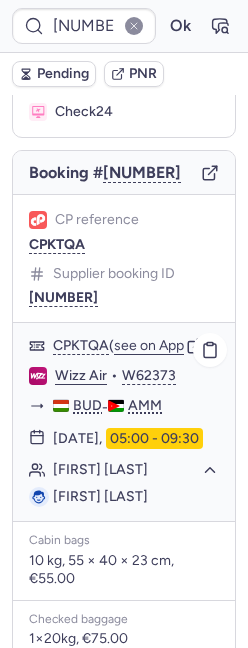 drag, startPoint x: 96, startPoint y: 531, endPoint x: 134, endPoint y: 537, distance: 38.470768 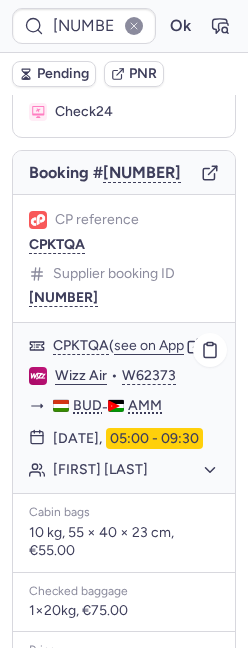 click on "[FIRST] [LAST]" 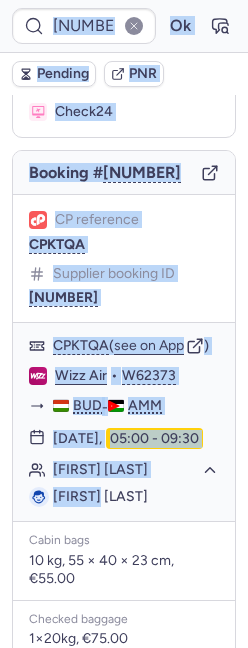 drag, startPoint x: 94, startPoint y: 575, endPoint x: 248, endPoint y: 575, distance: 154 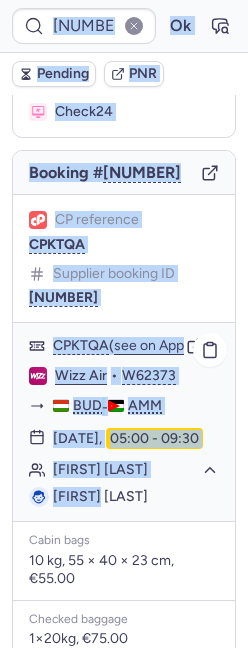click on "[FIRST] [LAST]" at bounding box center [100, 496] 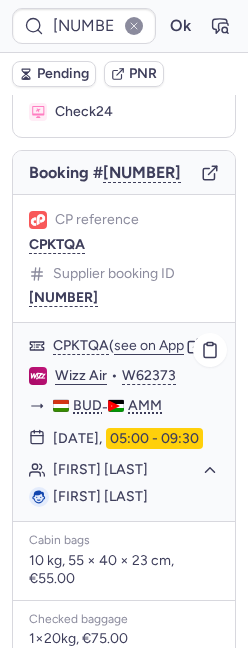 drag, startPoint x: 97, startPoint y: 573, endPoint x: 190, endPoint y: 575, distance: 93.0215 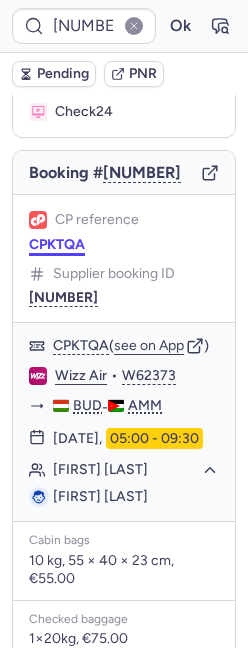 click on "CPKTQA" at bounding box center (57, 245) 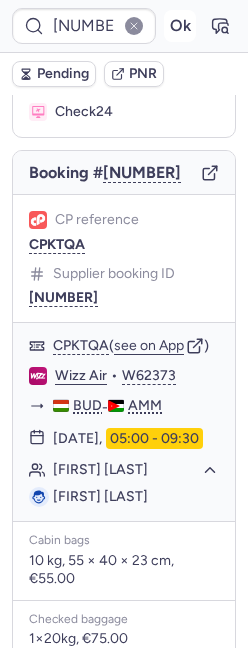 click on "Ok" at bounding box center (180, 26) 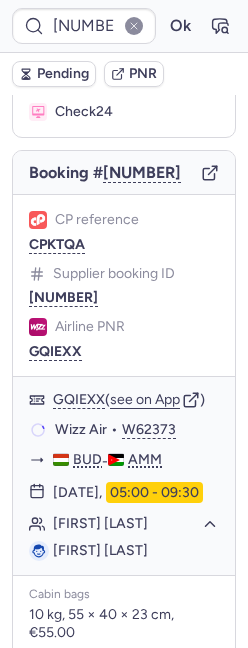 scroll, scrollTop: 0, scrollLeft: 0, axis: both 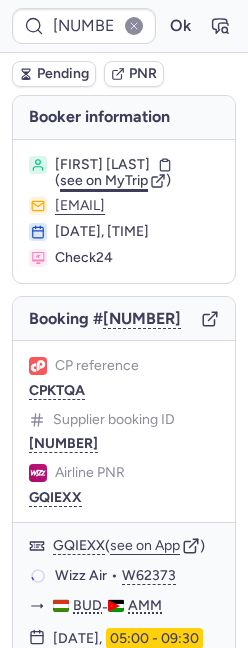 click on "see on MyTrip" at bounding box center (104, 180) 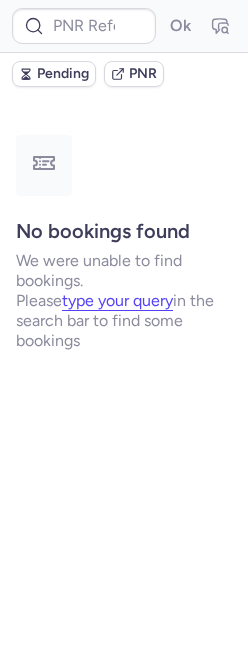 scroll, scrollTop: 0, scrollLeft: 0, axis: both 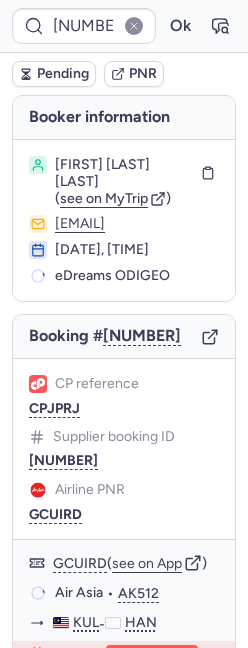 type on "CPQJHT" 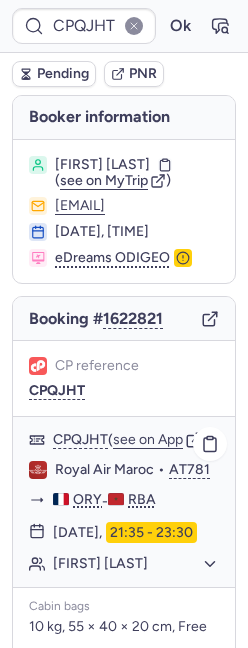 scroll, scrollTop: 506, scrollLeft: 0, axis: vertical 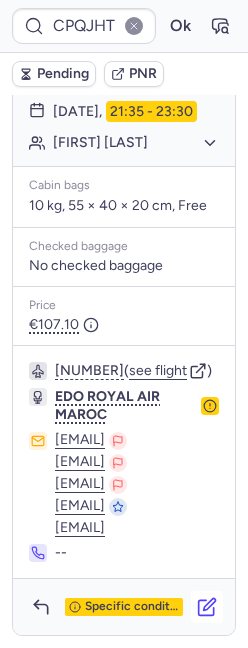 click 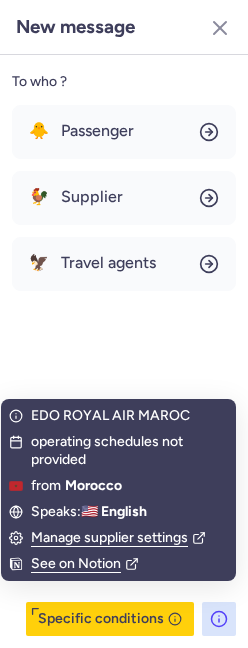 click 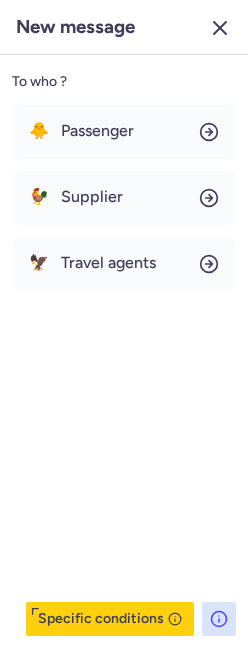 click 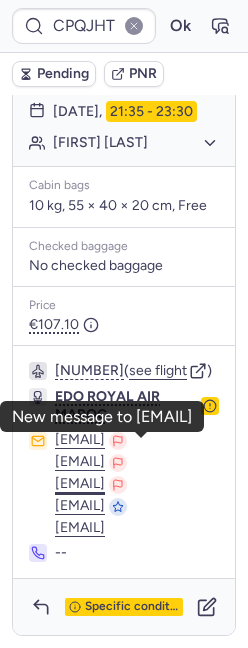 scroll, scrollTop: 0, scrollLeft: 50, axis: horizontal 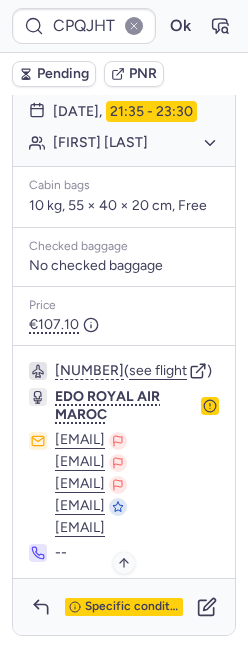 click on "Specific conditions" at bounding box center [132, 607] 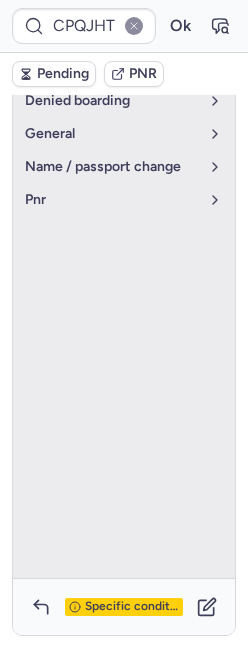 scroll, scrollTop: 121, scrollLeft: 0, axis: vertical 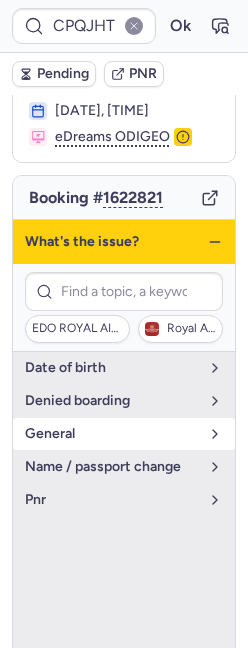 click on "general" at bounding box center [112, 434] 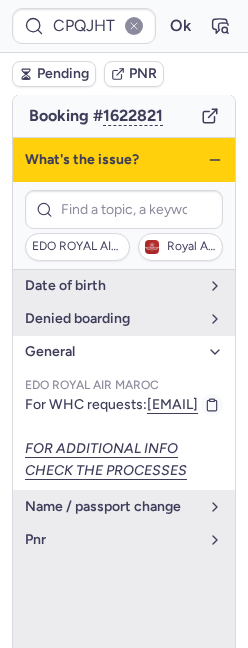scroll, scrollTop: 132, scrollLeft: 0, axis: vertical 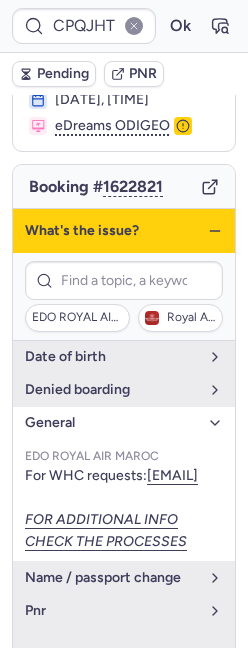 click 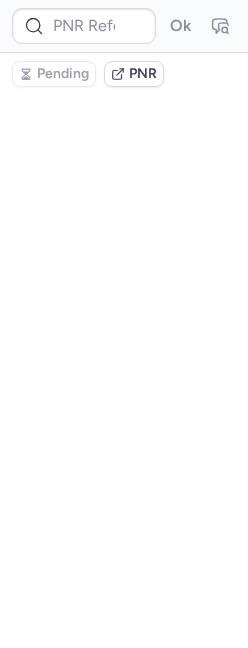 scroll, scrollTop: 0, scrollLeft: 0, axis: both 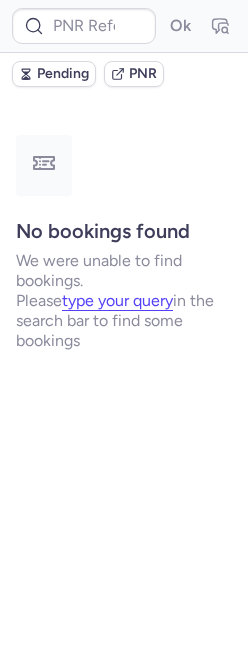 type on "CPQJHT" 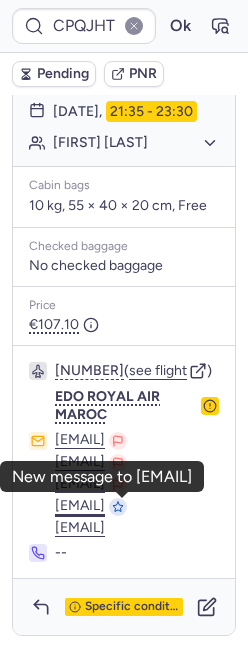 scroll, scrollTop: 506, scrollLeft: 0, axis: vertical 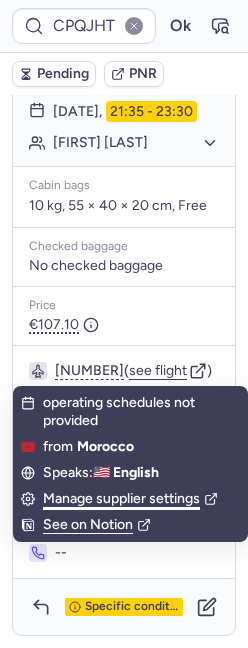 click on "Manage supplier settings" at bounding box center (130, 499) 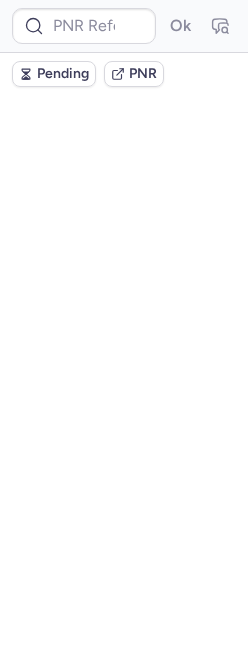 scroll, scrollTop: 0, scrollLeft: 0, axis: both 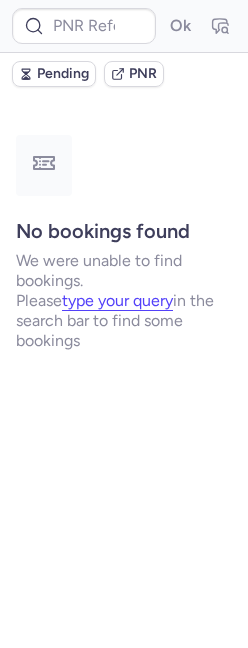 type on "CPQJHT" 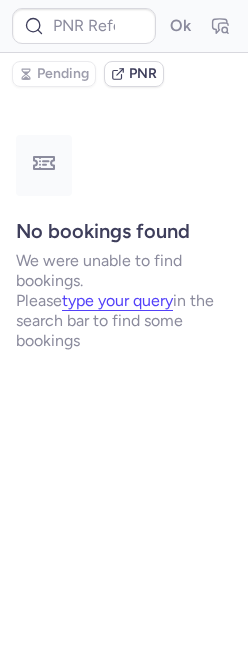 type on "CPQJHT" 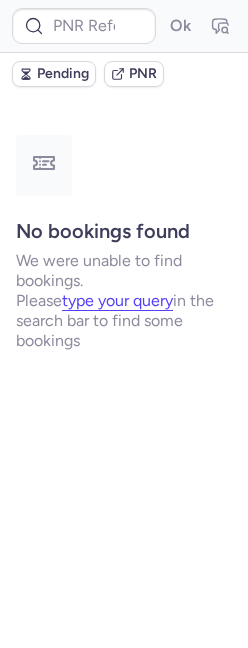 type on "CPQJHT" 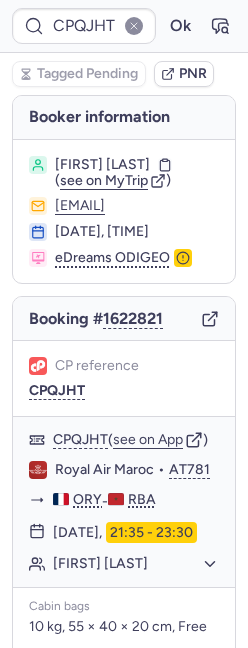 type on "CPMFZG" 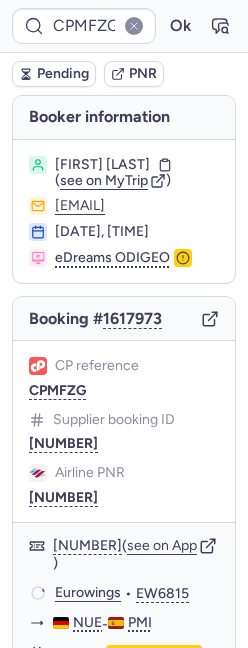 scroll, scrollTop: 502, scrollLeft: 0, axis: vertical 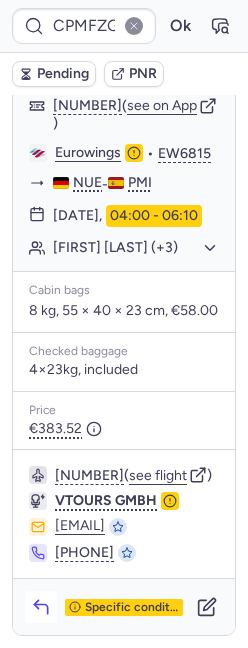 click 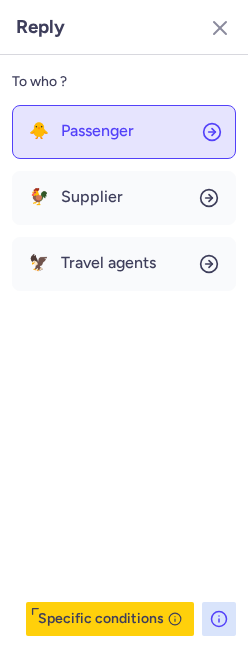 click on "🐥 Passenger" 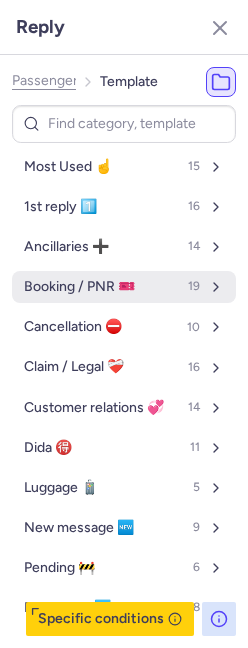 click on "Booking / PNR 🎫" at bounding box center (79, 287) 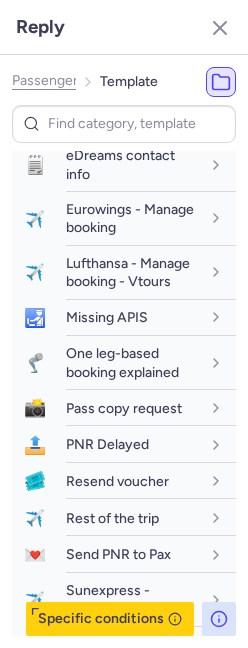 scroll, scrollTop: 419, scrollLeft: 0, axis: vertical 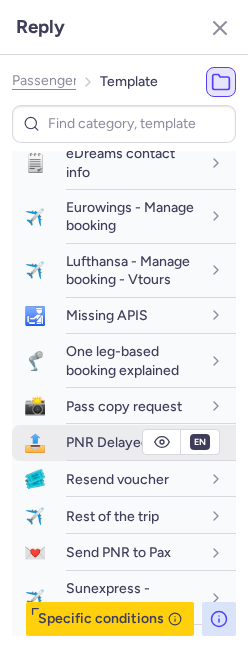 click on "PNR Delayed" at bounding box center [107, 442] 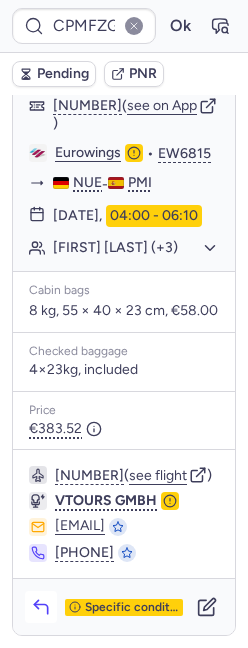 click 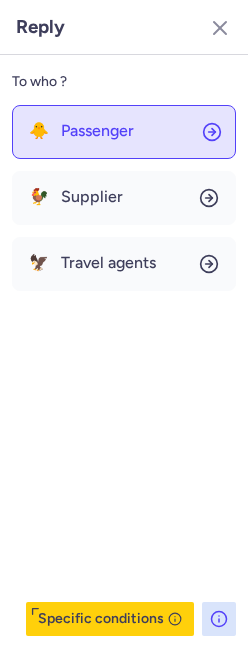 click on "🐥 Passenger" 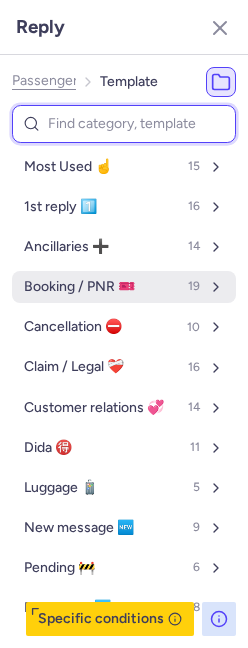 scroll, scrollTop: 32, scrollLeft: 0, axis: vertical 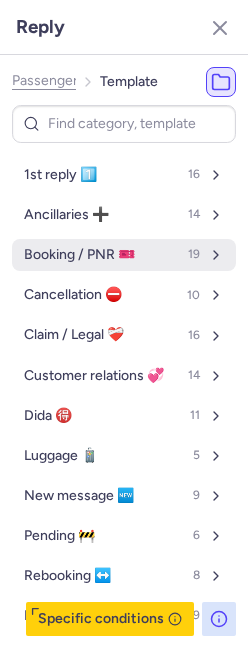 click on "Booking / PNR 🎫" at bounding box center [79, 255] 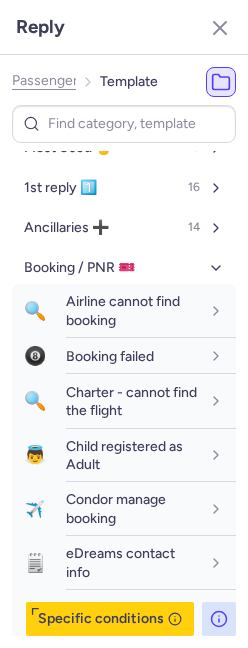 scroll, scrollTop: 12, scrollLeft: 0, axis: vertical 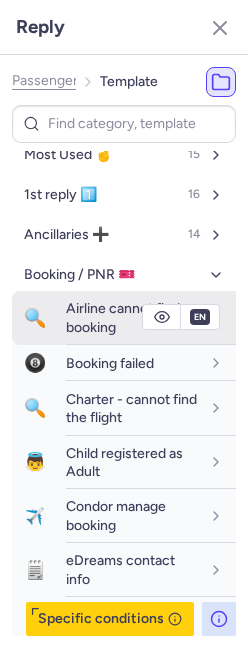 click on "Airline cannot find booking" at bounding box center [123, 317] 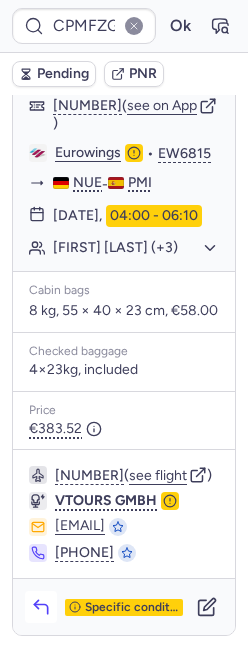 click 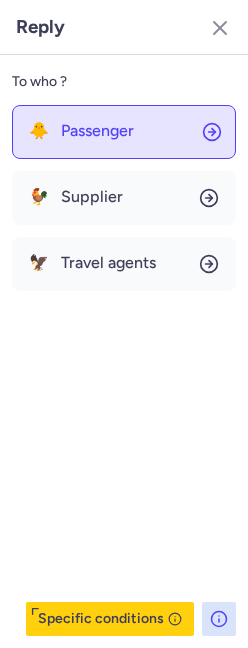 click on "Passenger" at bounding box center (97, 131) 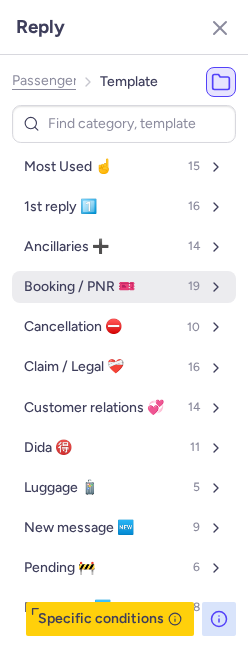 click on "Booking / PNR 🎫" at bounding box center [79, 287] 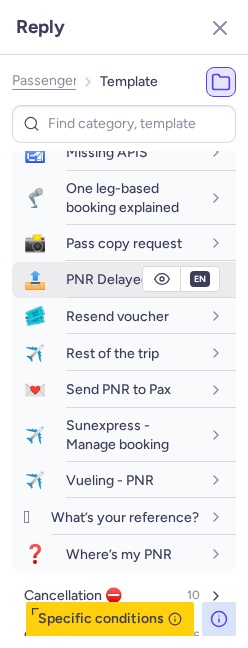scroll, scrollTop: 585, scrollLeft: 0, axis: vertical 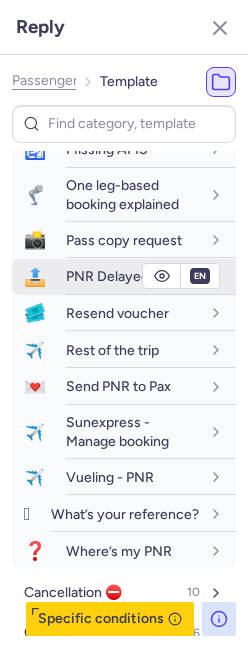 click on "PNR Delayed" at bounding box center [107, 276] 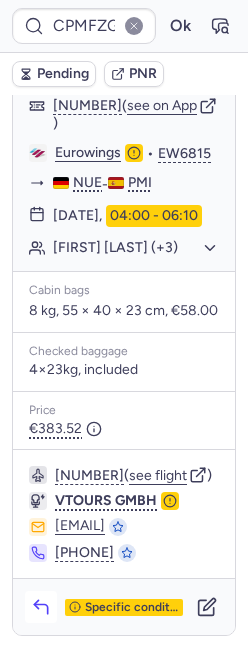 click 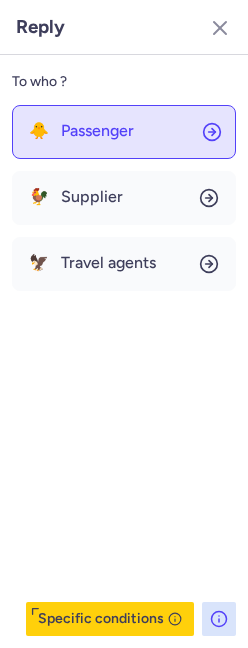 click on "🐥 Passenger" 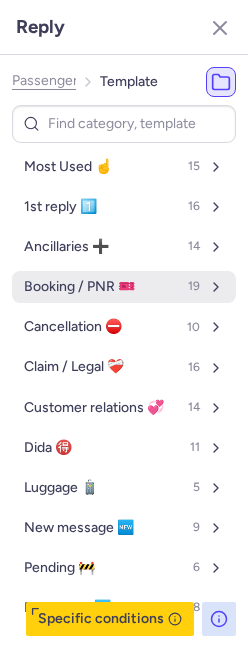 click on "Booking / PNR 🎫" at bounding box center [79, 287] 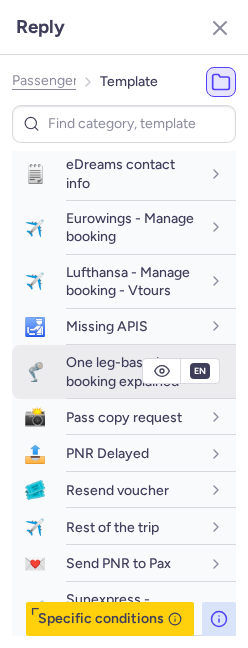 scroll, scrollTop: 409, scrollLeft: 0, axis: vertical 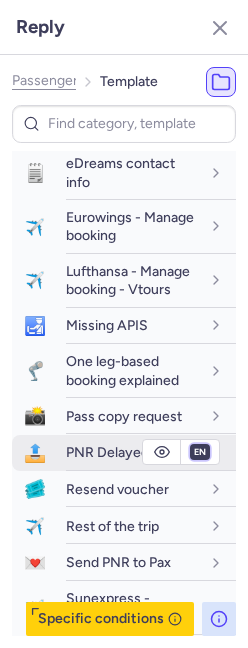 click on "fr en de nl pt es it ru" at bounding box center (200, 452) 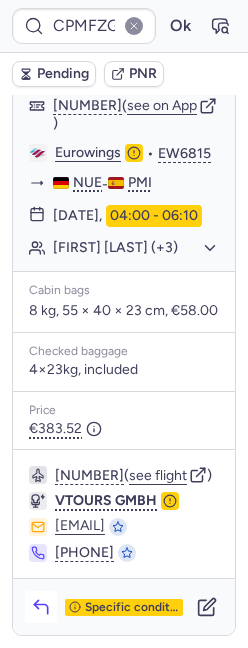 click 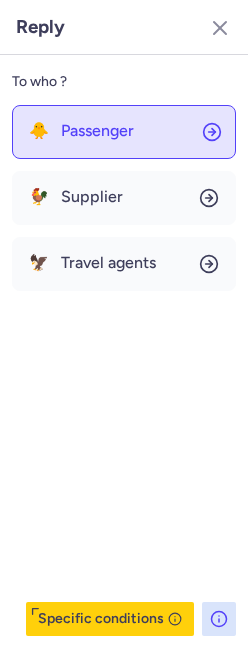 click on "🐥 Passenger" 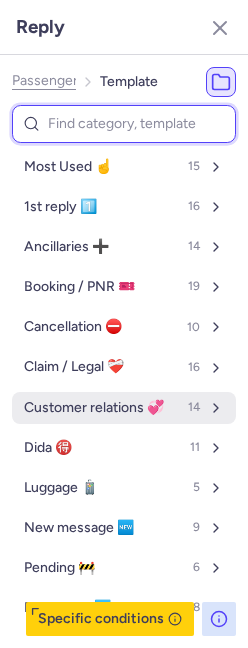 scroll, scrollTop: 45, scrollLeft: 0, axis: vertical 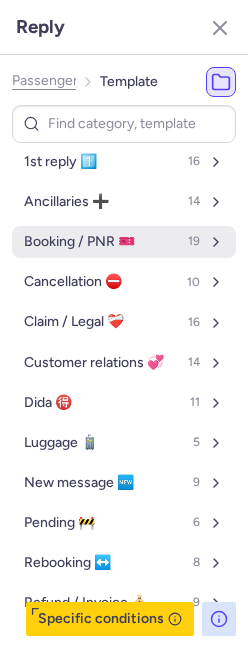 click on "Booking / PNR 🎫" at bounding box center [79, 242] 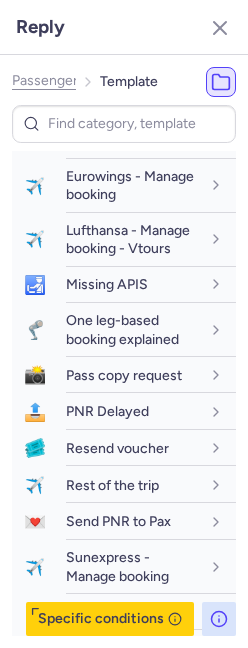 scroll, scrollTop: 478, scrollLeft: 0, axis: vertical 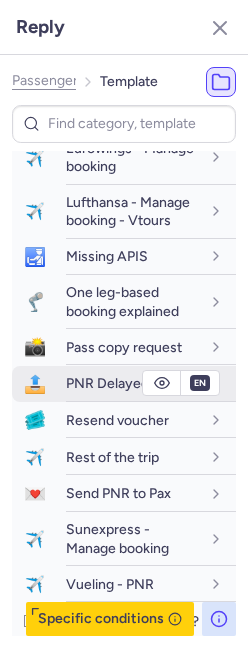 click on "PNR Delayed" at bounding box center [107, 383] 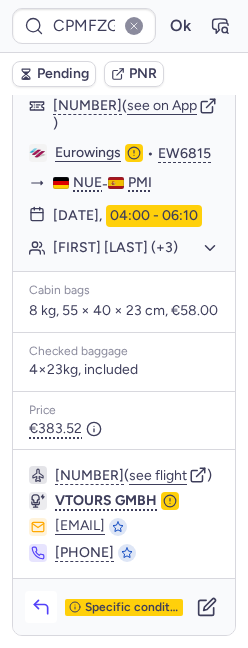 click at bounding box center (41, 607) 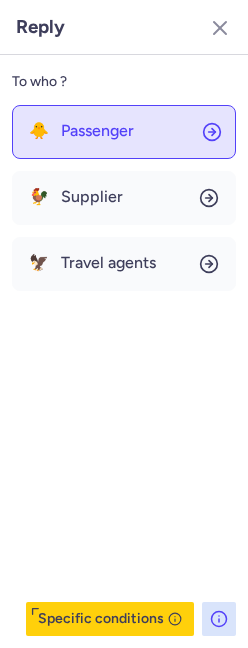 click on "Passenger" at bounding box center (97, 131) 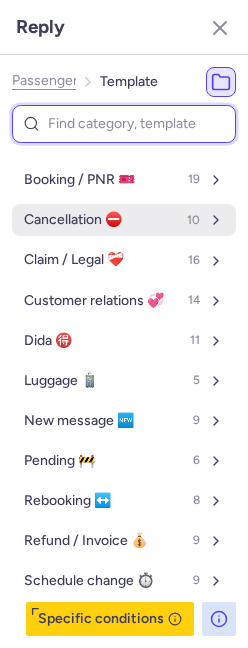 scroll, scrollTop: 110, scrollLeft: 0, axis: vertical 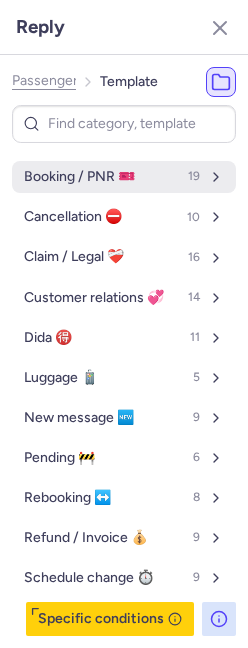 click on "Booking / PNR 🎫" at bounding box center (79, 177) 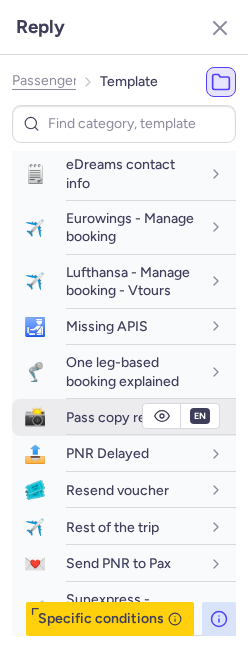 scroll, scrollTop: 409, scrollLeft: 0, axis: vertical 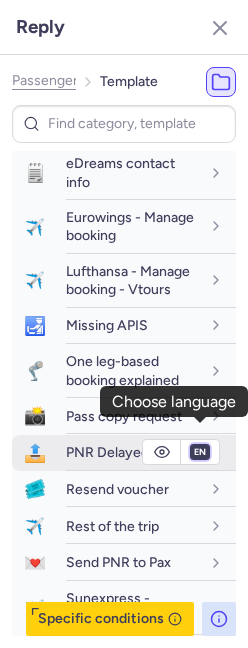 click on "fr en de nl pt es it ru" at bounding box center [200, 452] 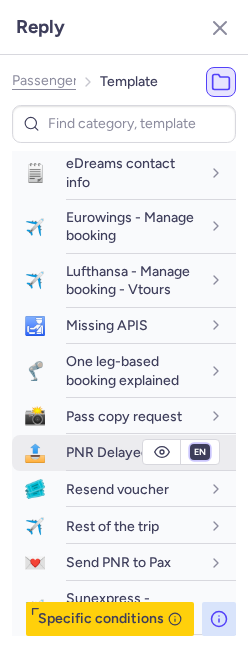 select on "de" 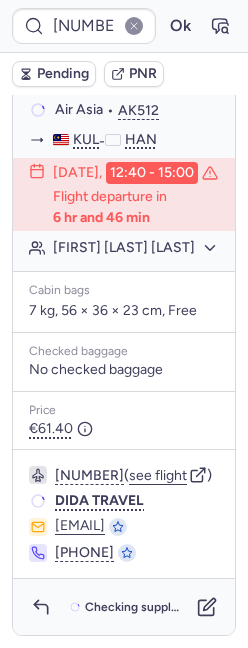scroll, scrollTop: 502, scrollLeft: 0, axis: vertical 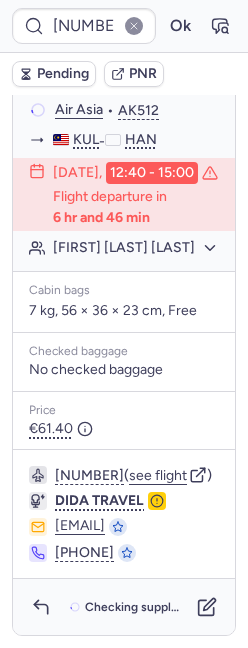 type on "CPMFZG" 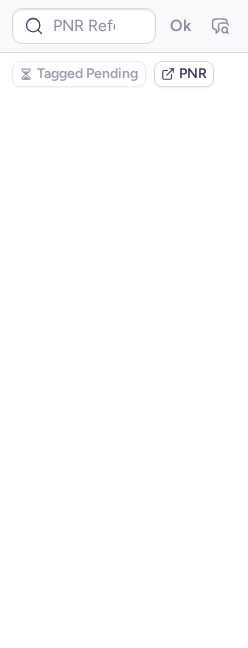 scroll, scrollTop: 0, scrollLeft: 0, axis: both 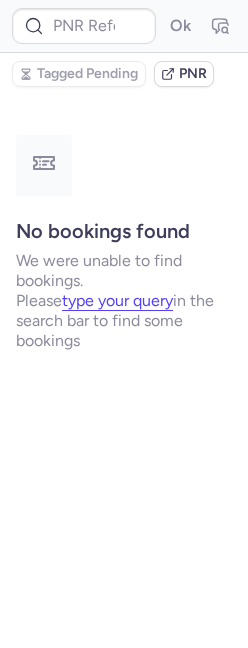 type on "CPQJHT" 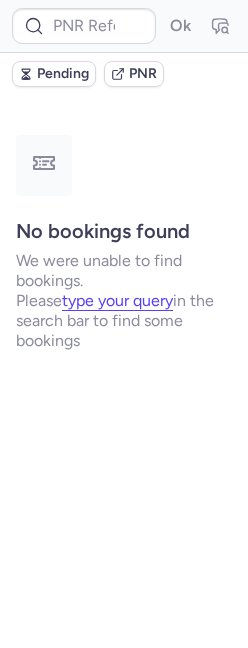 type on "CPQJHT" 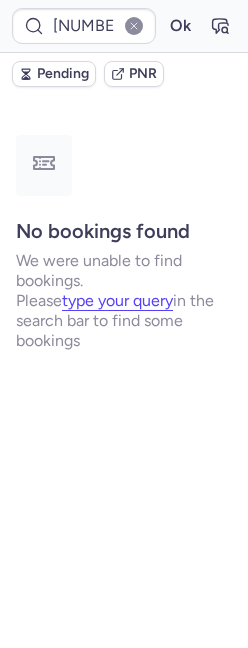 type on "CPQJHT" 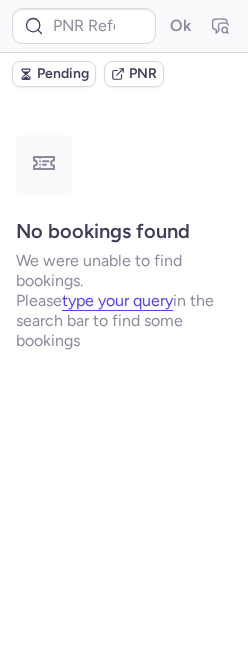 type on "CPKSBZ" 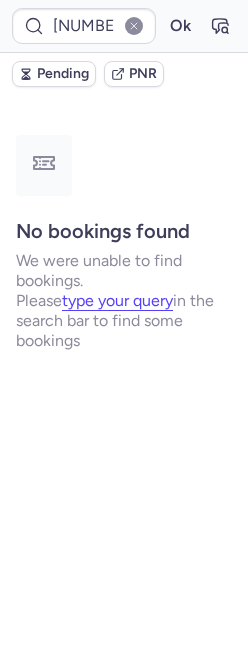 type on "R61JUR" 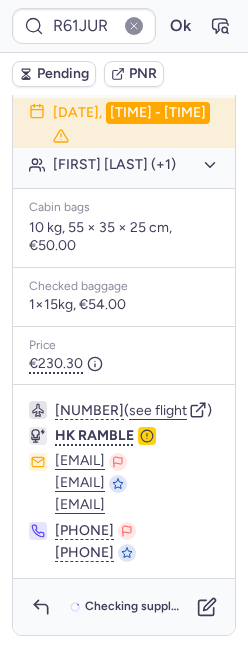 scroll, scrollTop: 657, scrollLeft: 0, axis: vertical 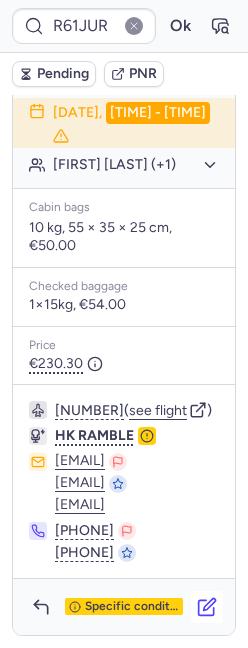 click 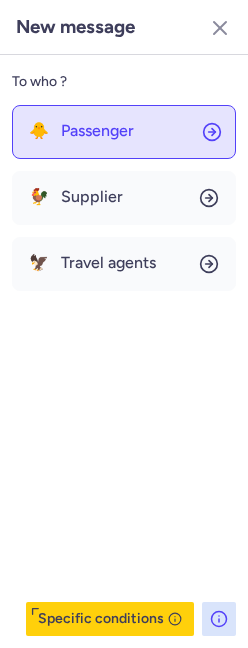 click on "🐥 Passenger" 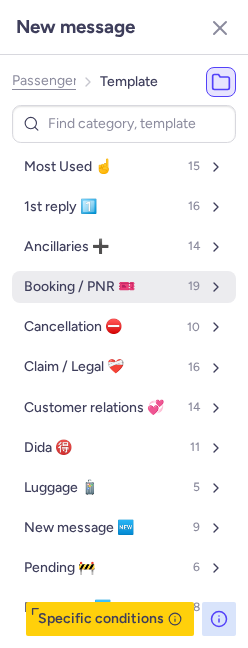click on "Booking / PNR 🎫" at bounding box center [79, 287] 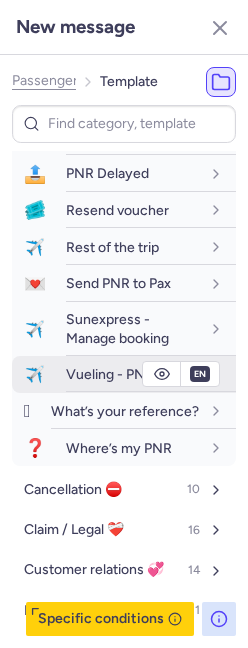 scroll, scrollTop: 695, scrollLeft: 0, axis: vertical 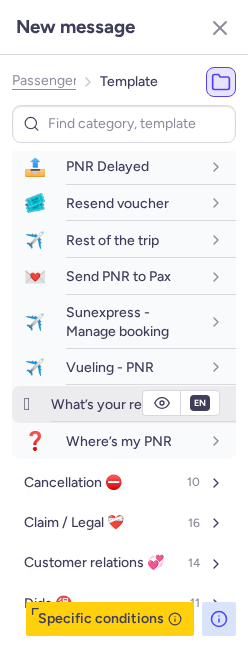 click on "What’s your reference?" at bounding box center [125, 404] 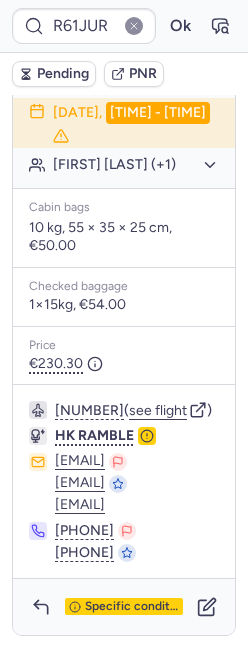 type on "CPQJHT" 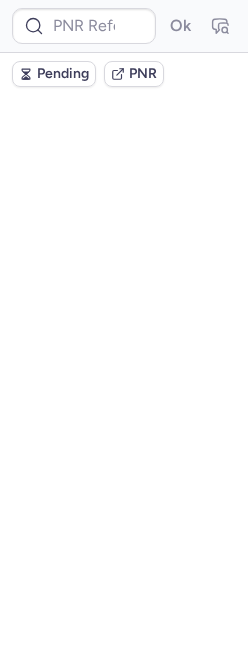 scroll, scrollTop: 0, scrollLeft: 0, axis: both 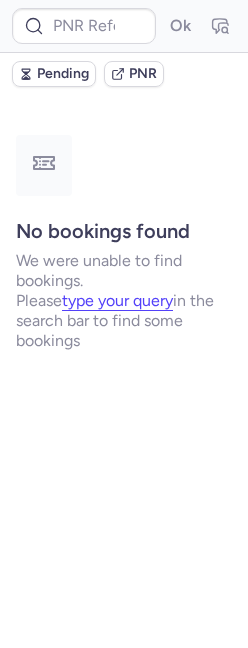 type on "[NUMBER]" 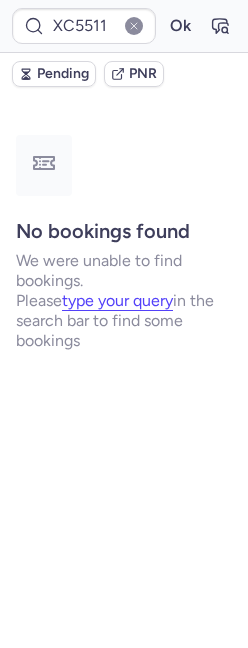 type on "[NUMBER]" 